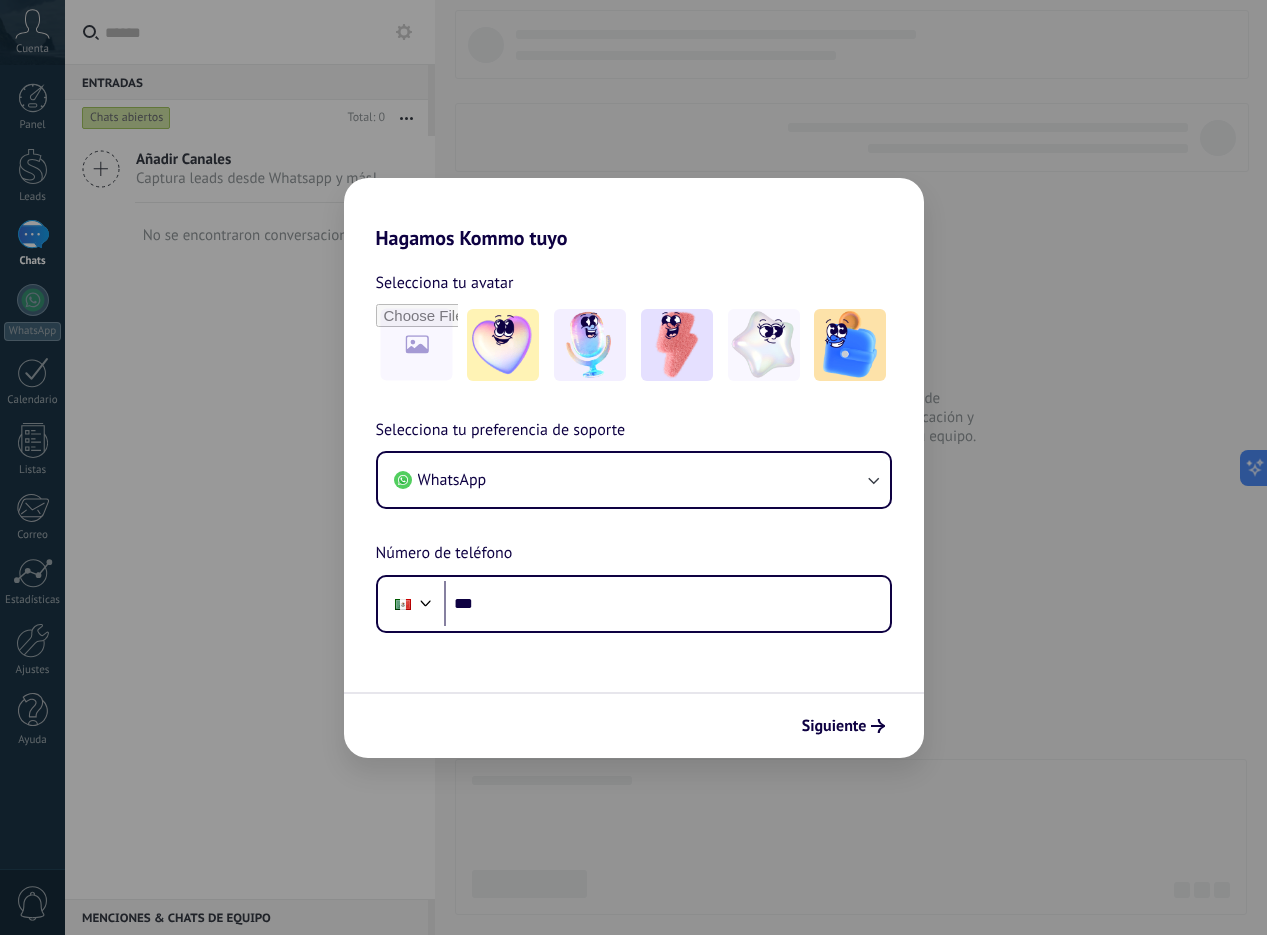 scroll, scrollTop: 0, scrollLeft: 0, axis: both 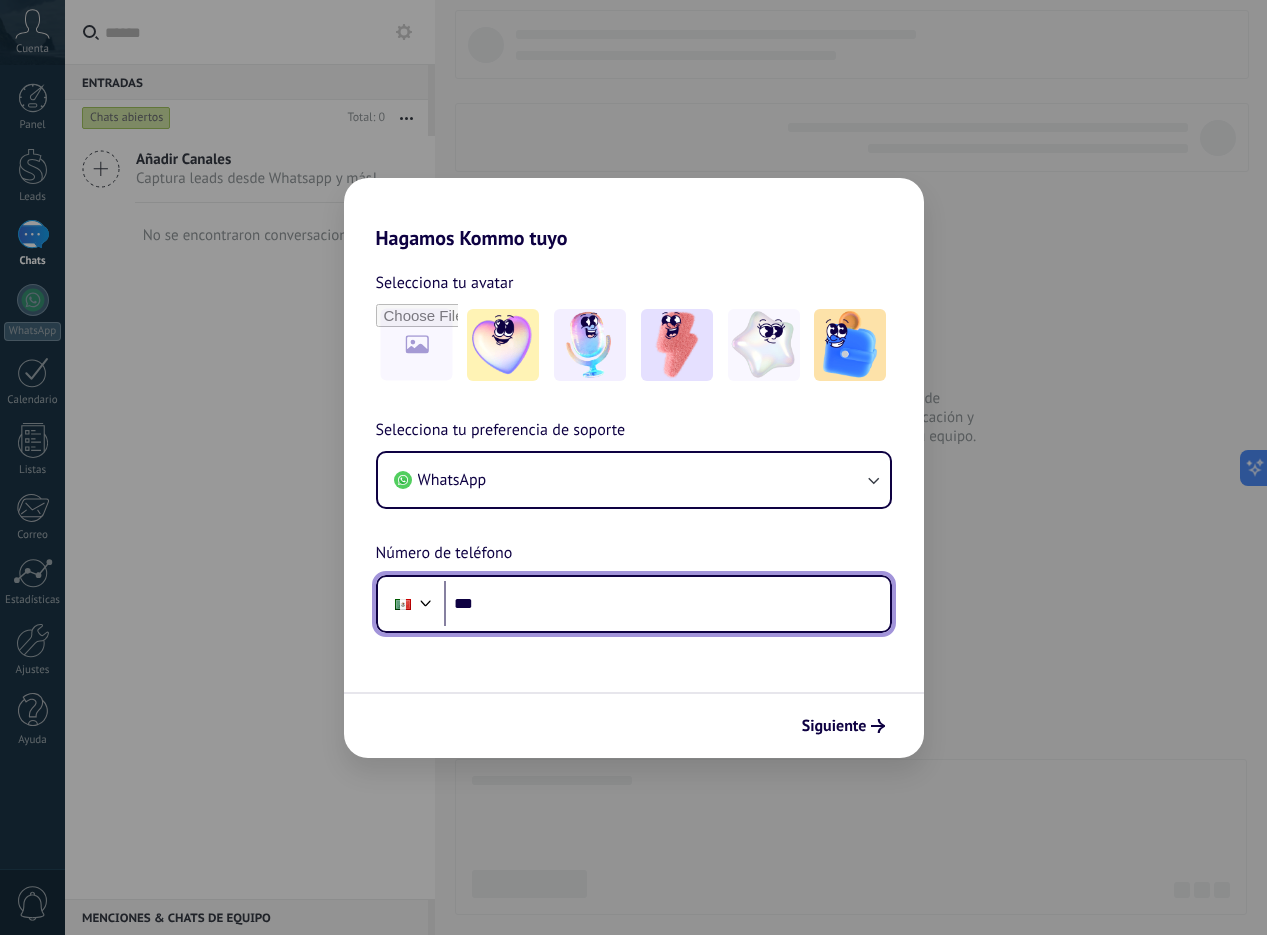 click on "***" at bounding box center (667, 604) 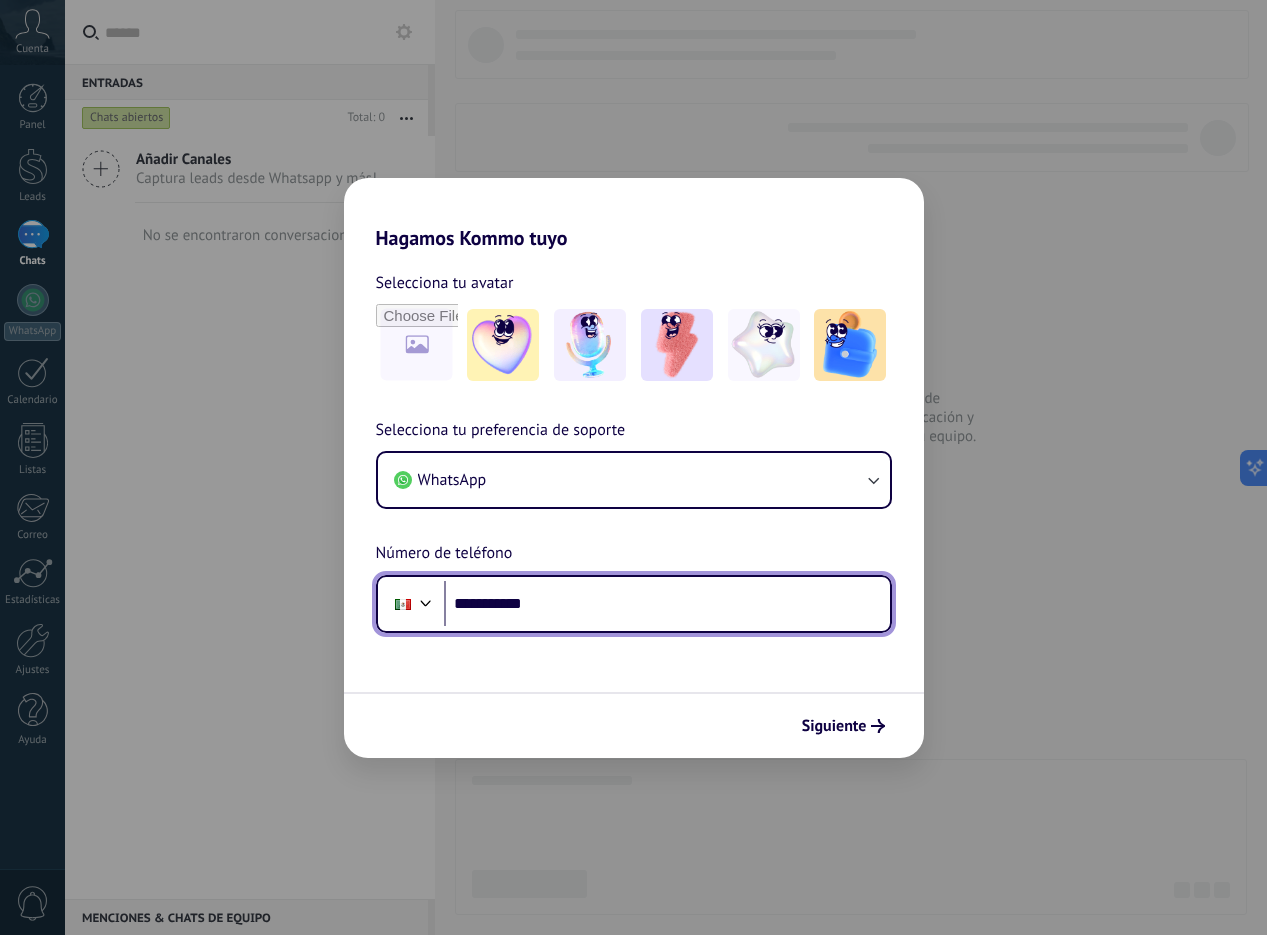 click on "**********" at bounding box center (667, 604) 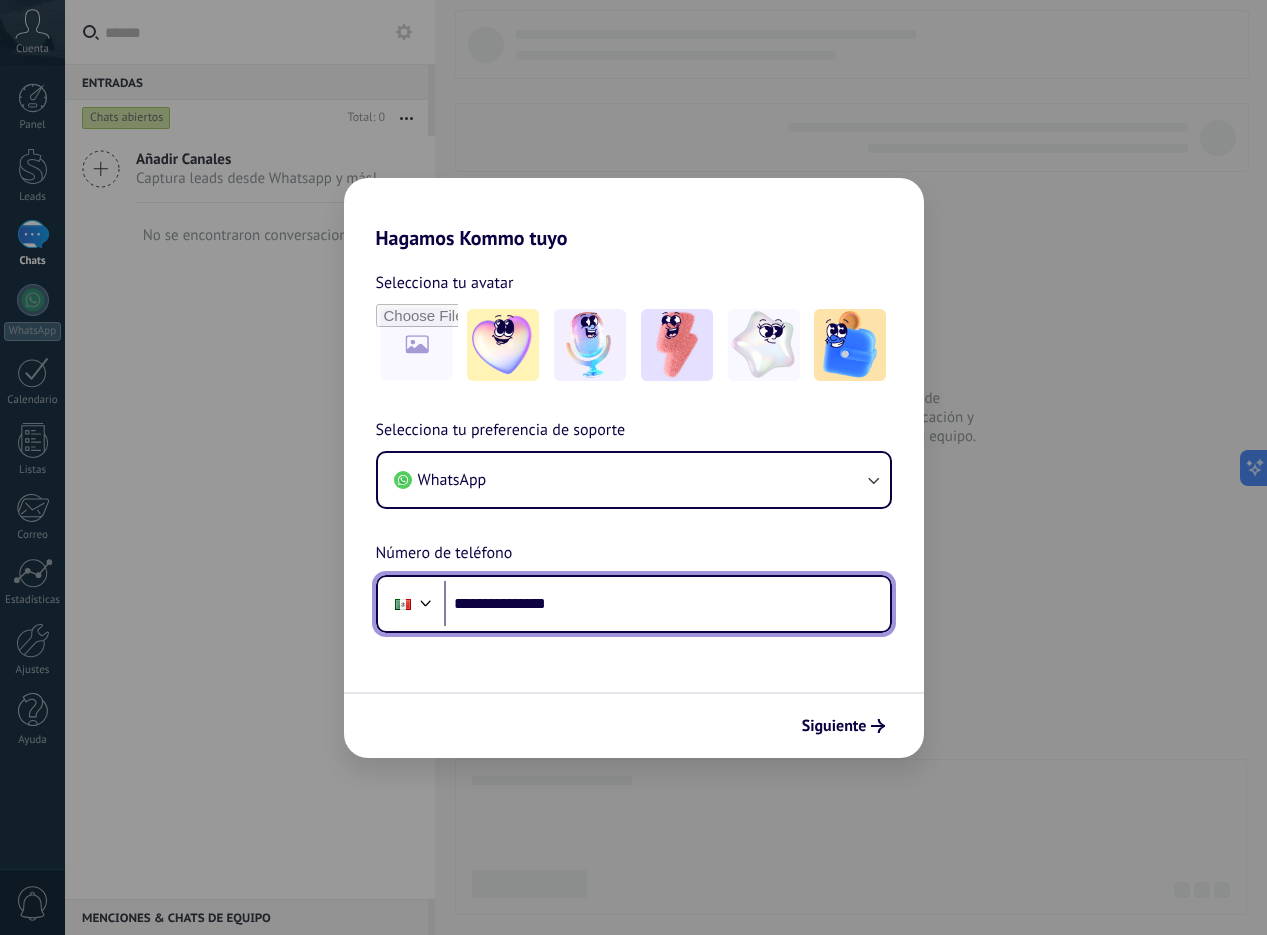 type on "**********" 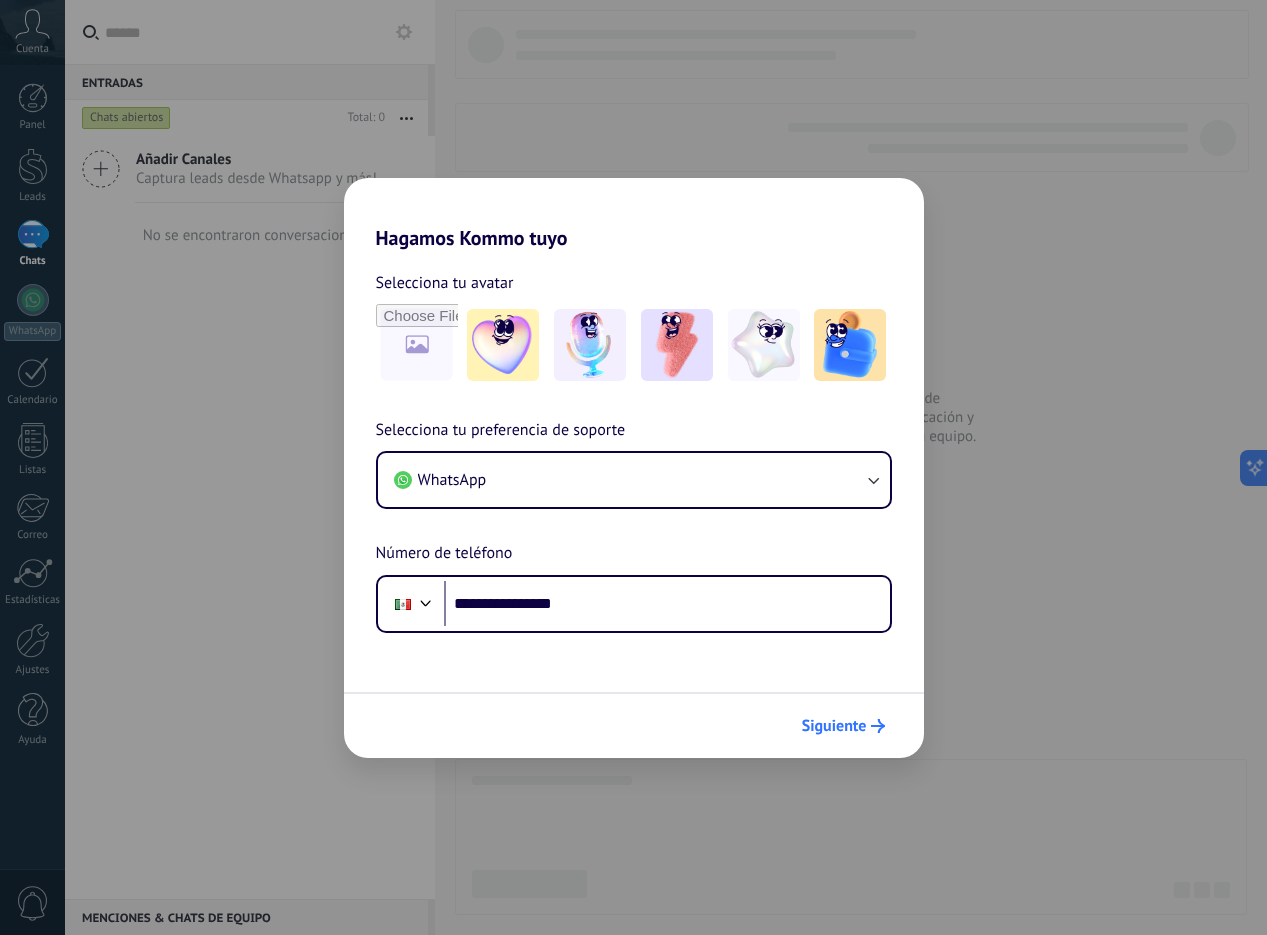 click on "Siguiente" at bounding box center [834, 726] 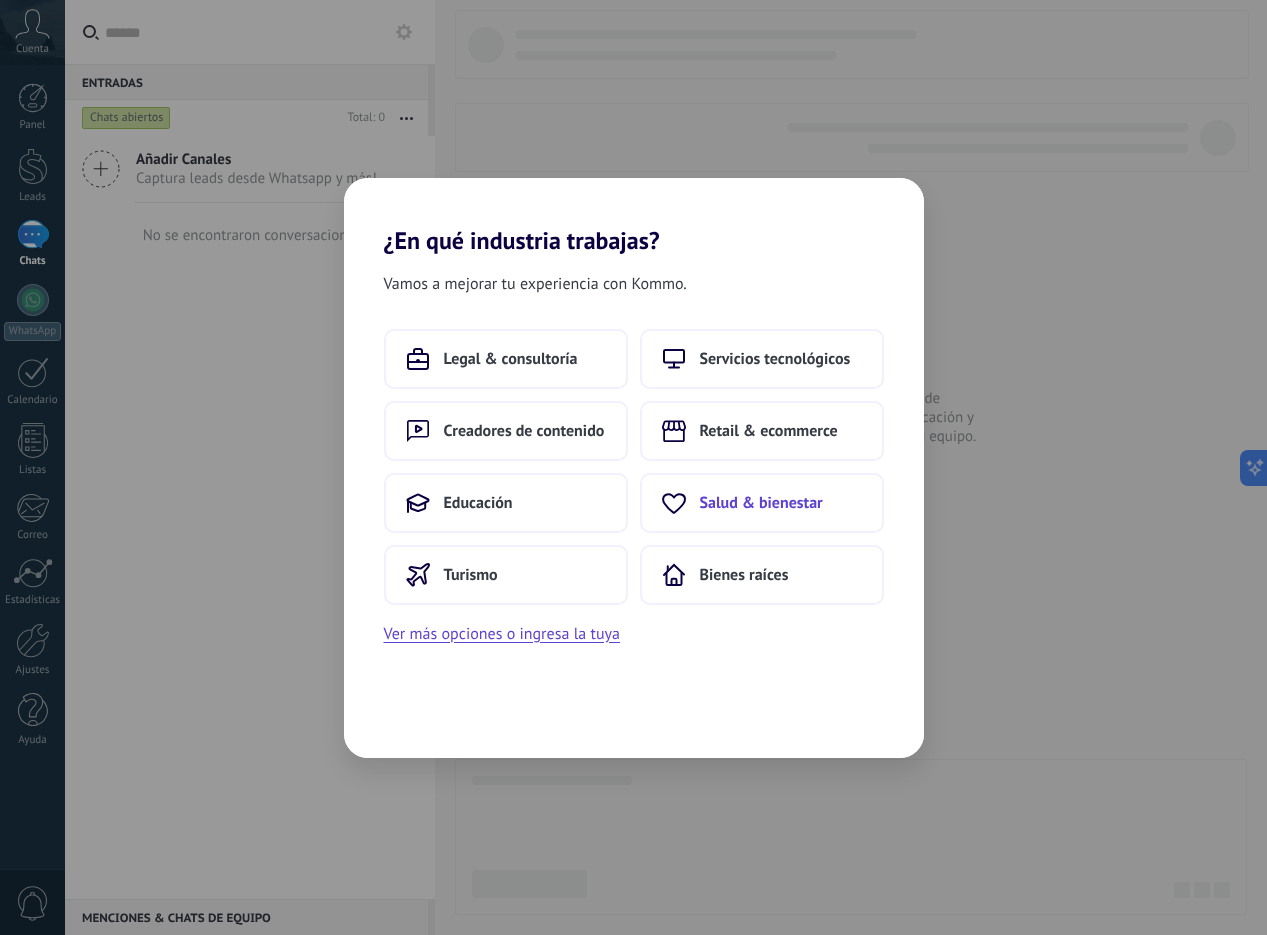 click on "Salud & bienestar" at bounding box center (762, 503) 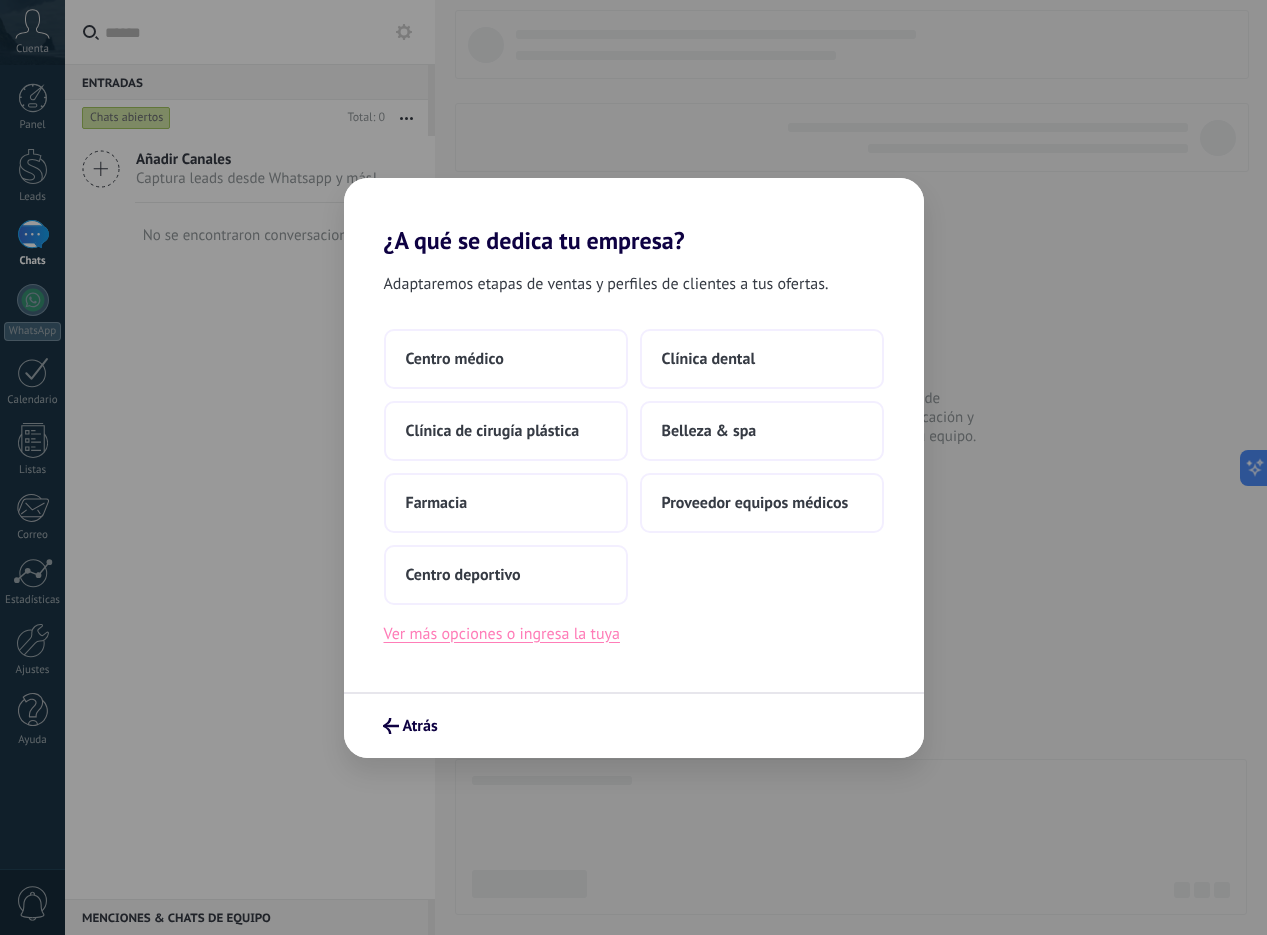 click on "Ver más opciones o ingresa la tuya" at bounding box center (502, 634) 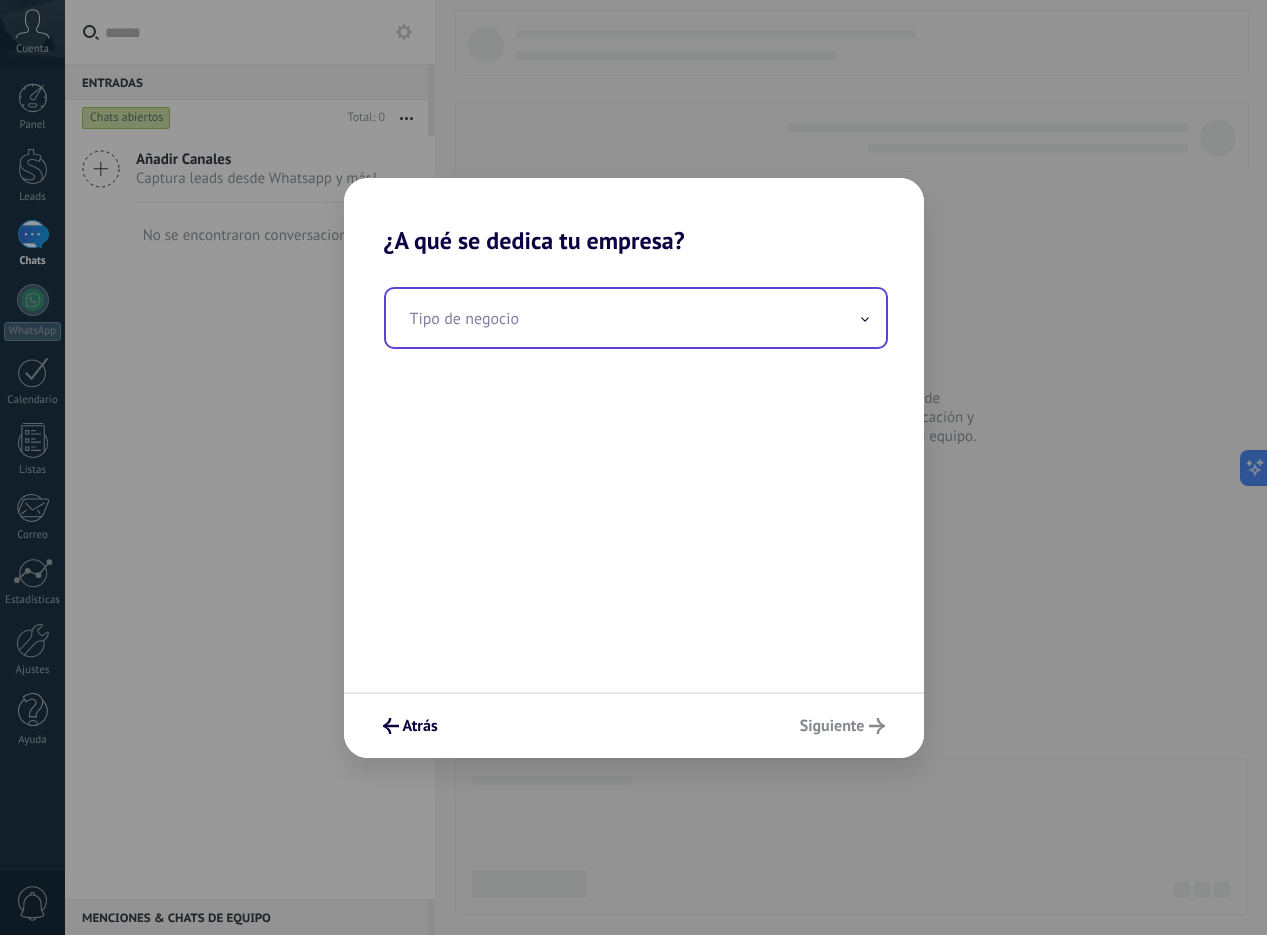 click at bounding box center [636, 318] 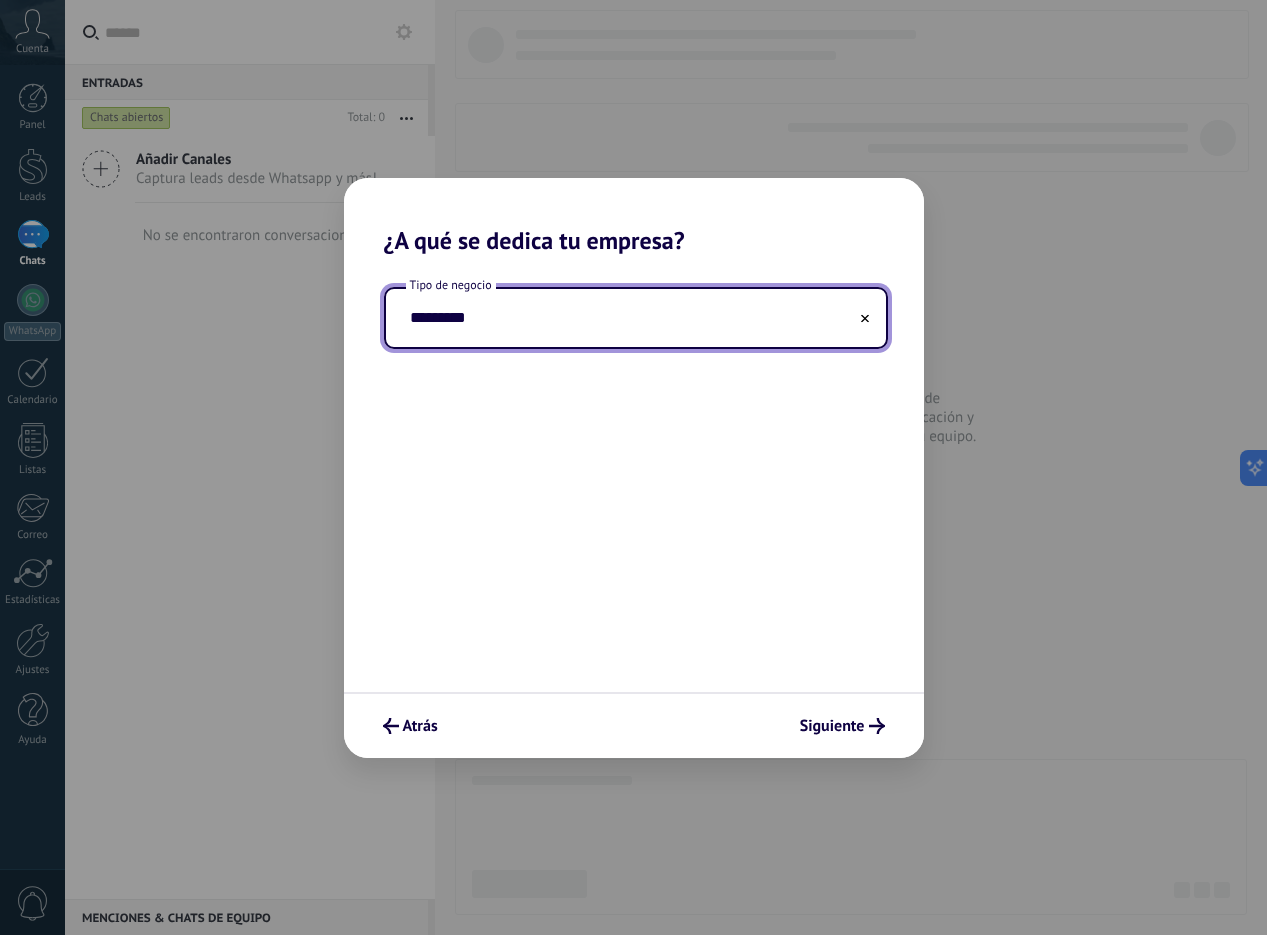 type on "*********" 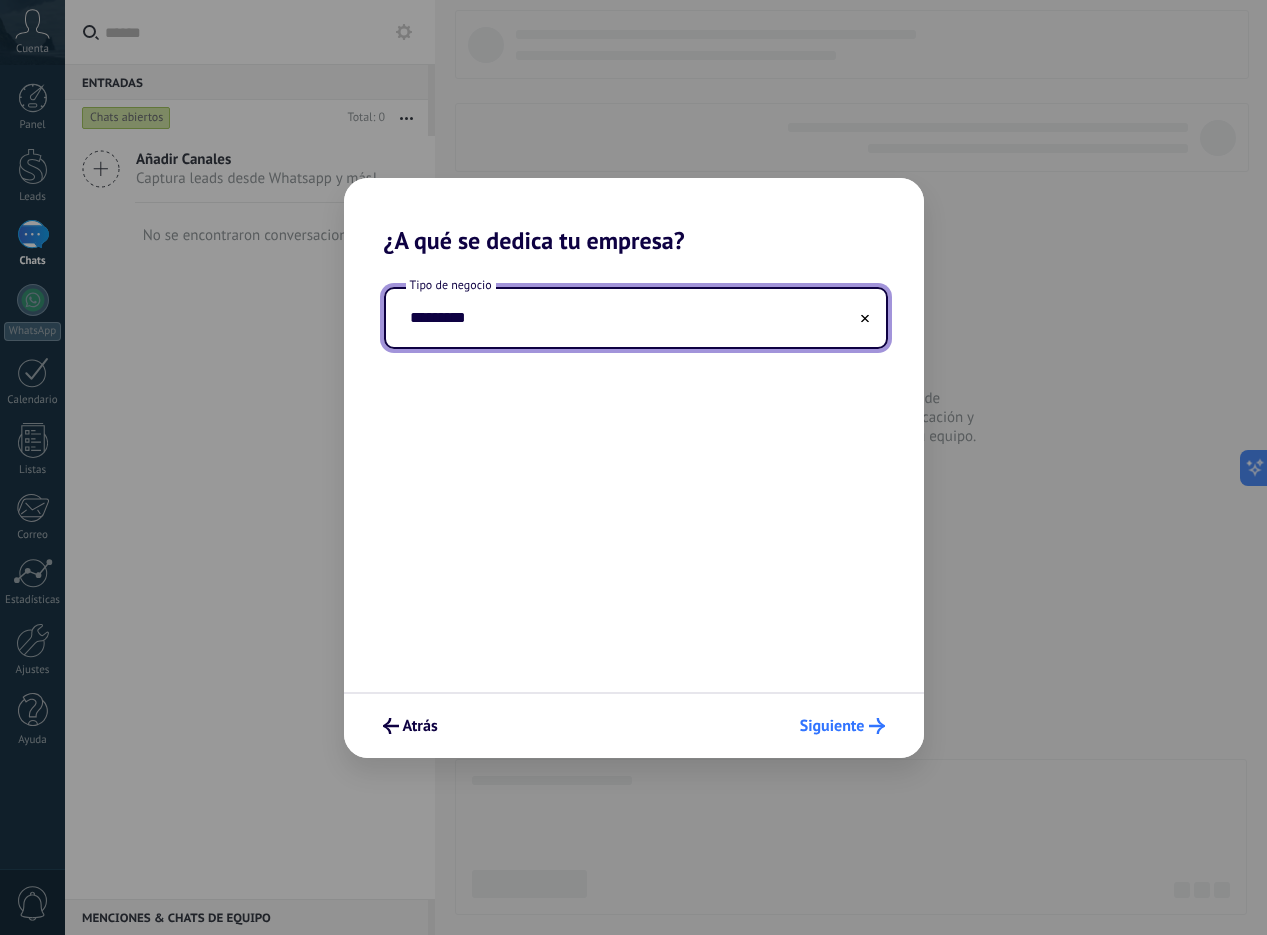 click on "Siguiente" at bounding box center (832, 726) 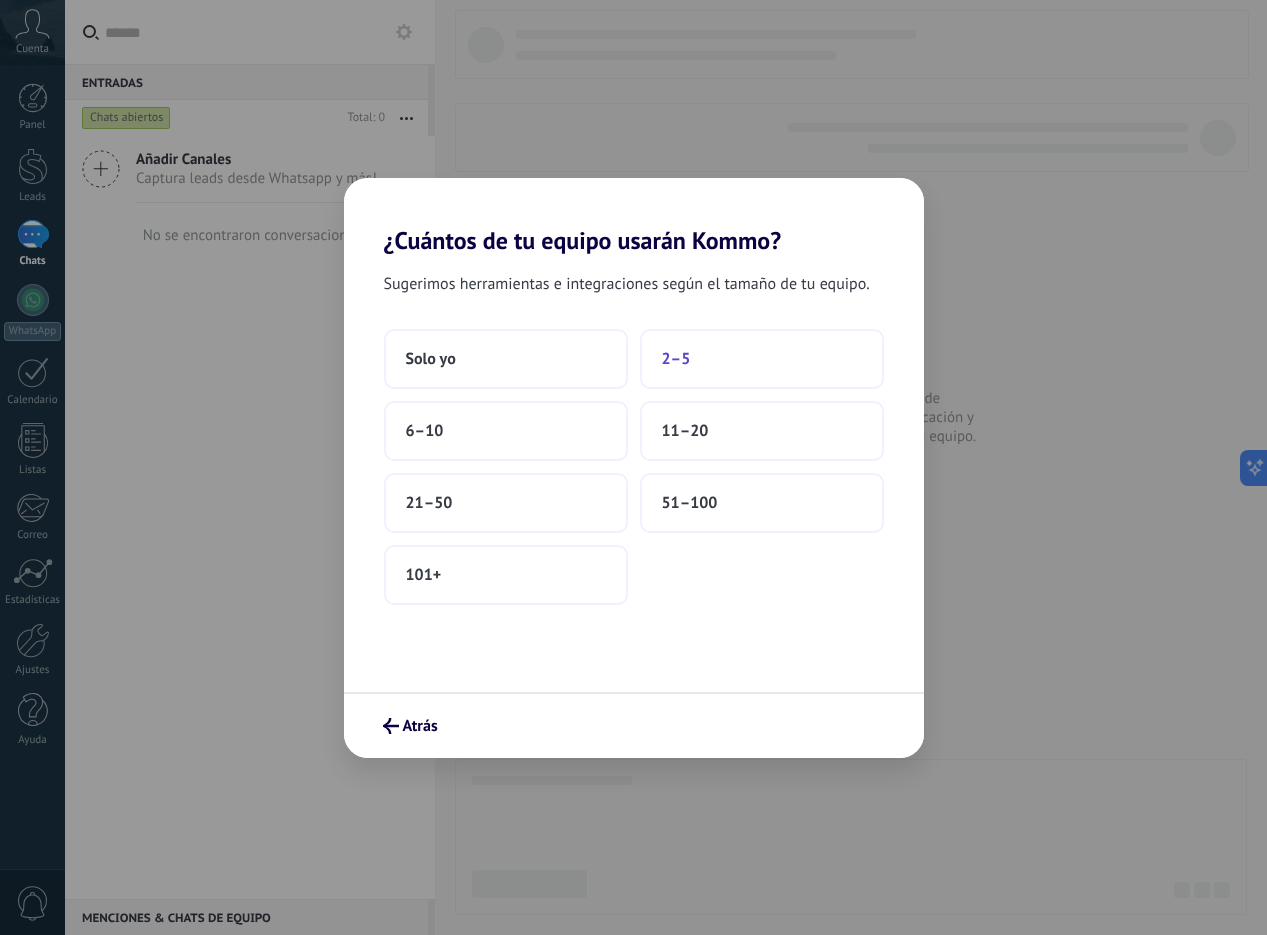 click on "2–5" at bounding box center (676, 359) 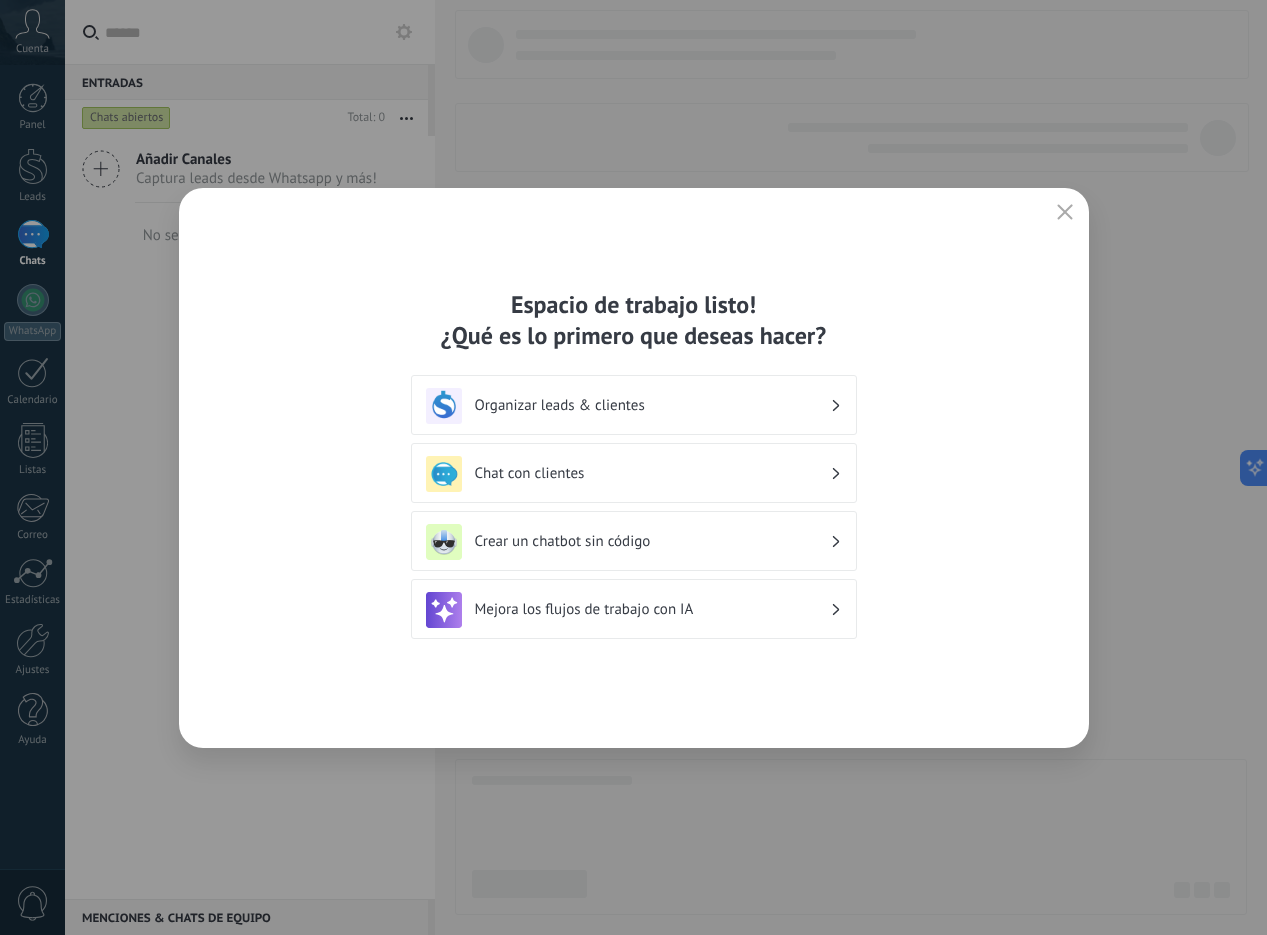 click on "Organizar leads & clientes" at bounding box center (652, 405) 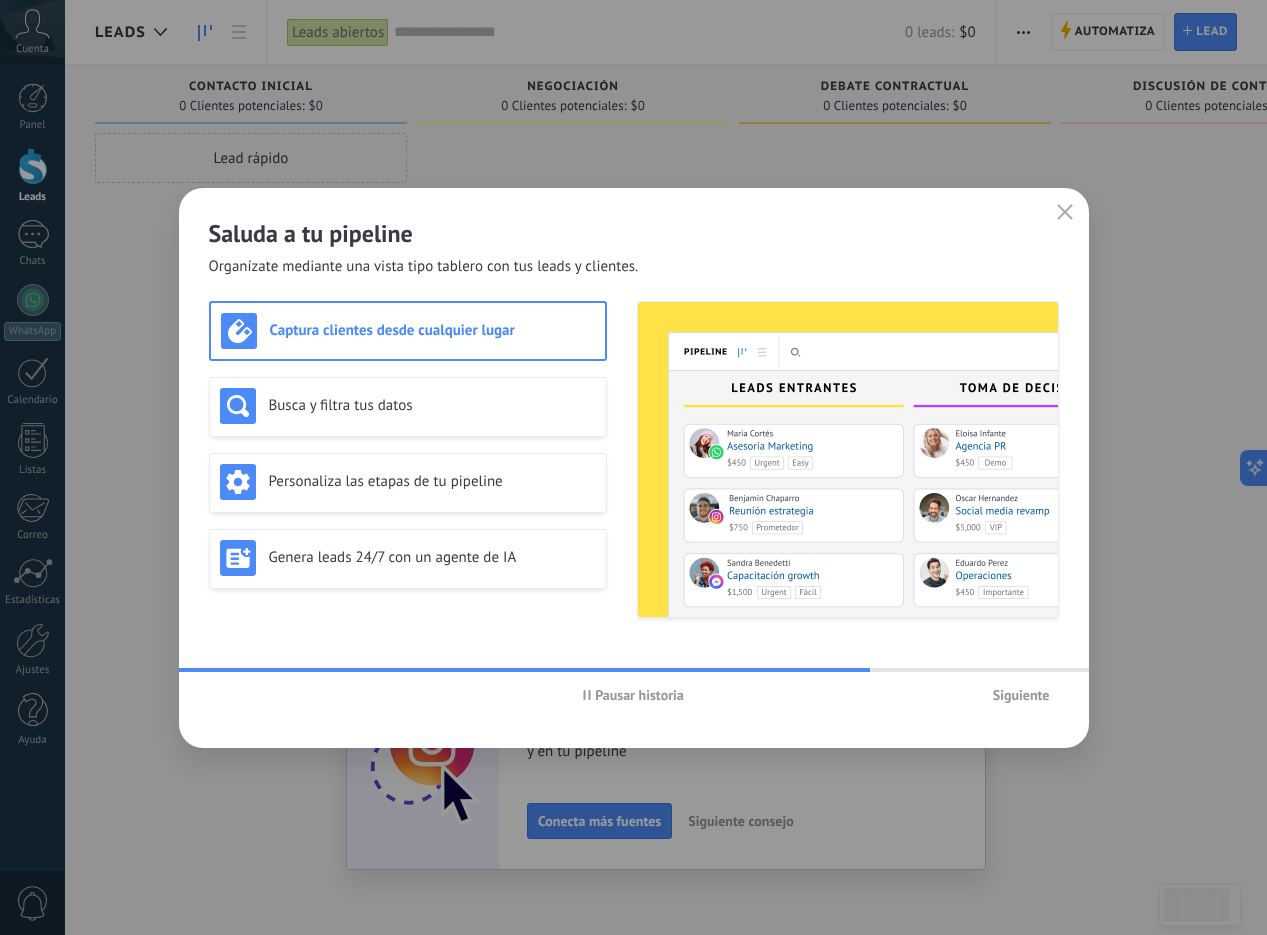 click on "Captura clientes desde cualquier lugar" at bounding box center [408, 331] 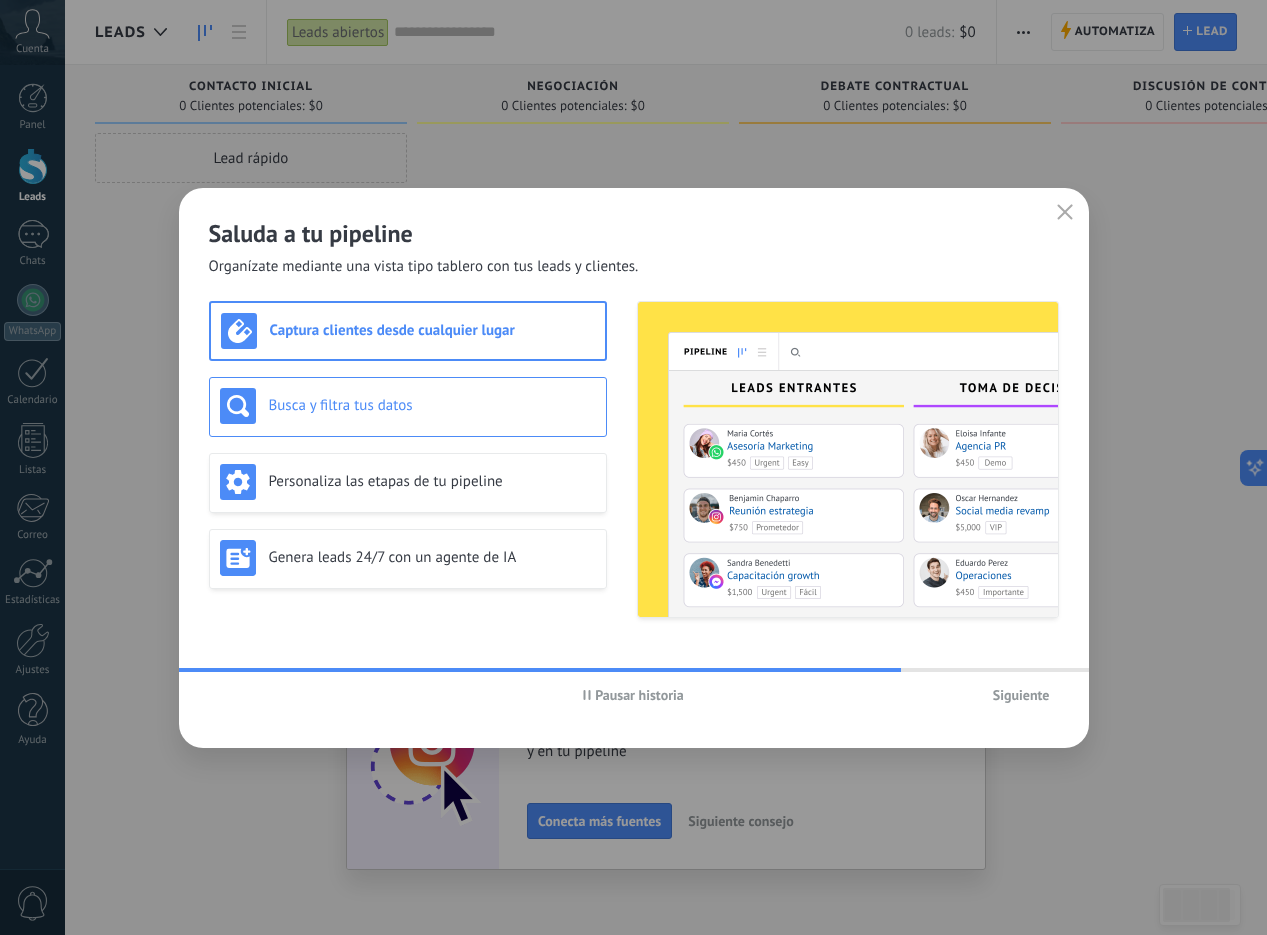 click on "Busca y filtra tus datos" at bounding box center (408, 406) 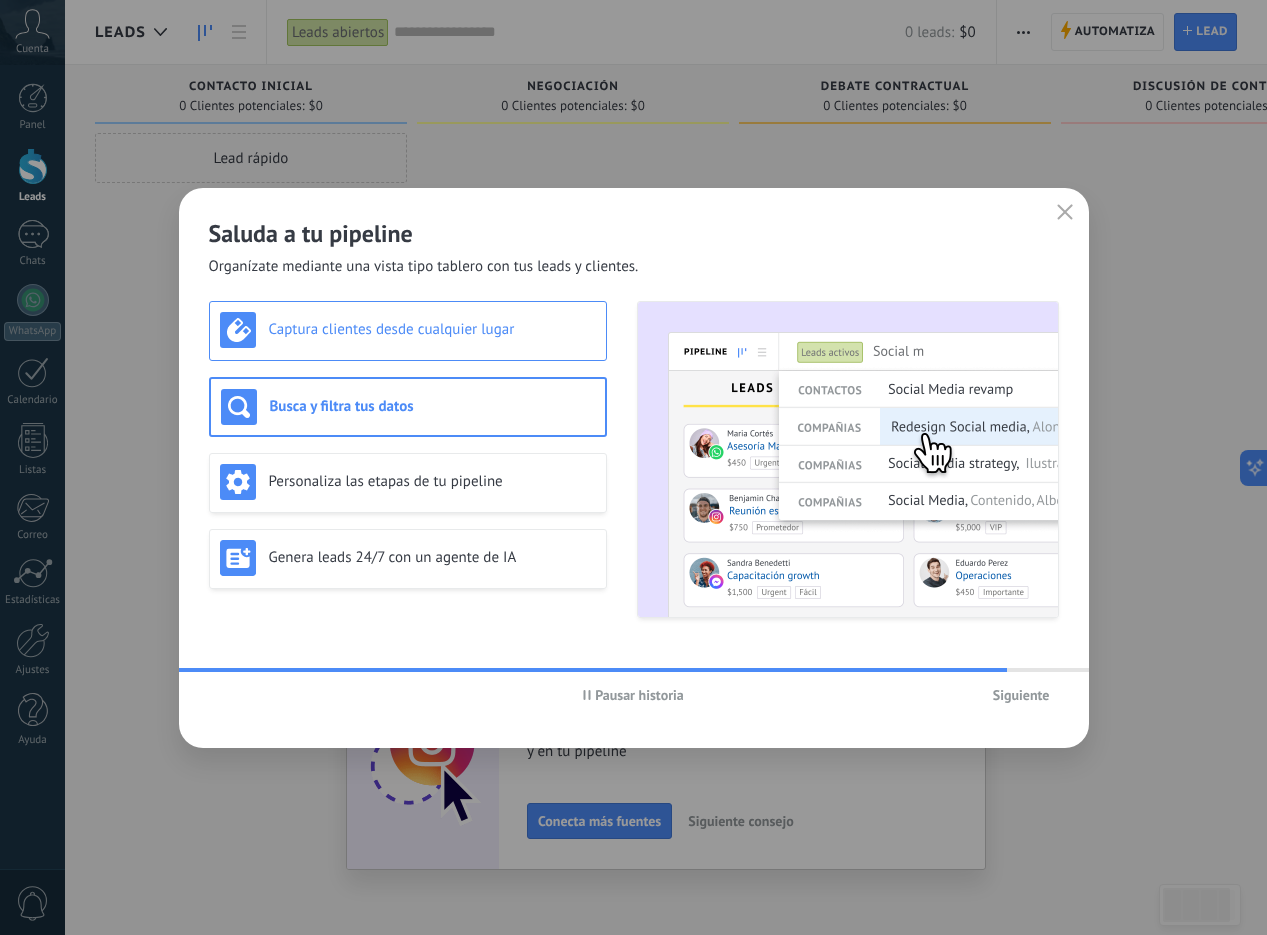 click on "Captura clientes desde cualquier lugar" at bounding box center [432, 329] 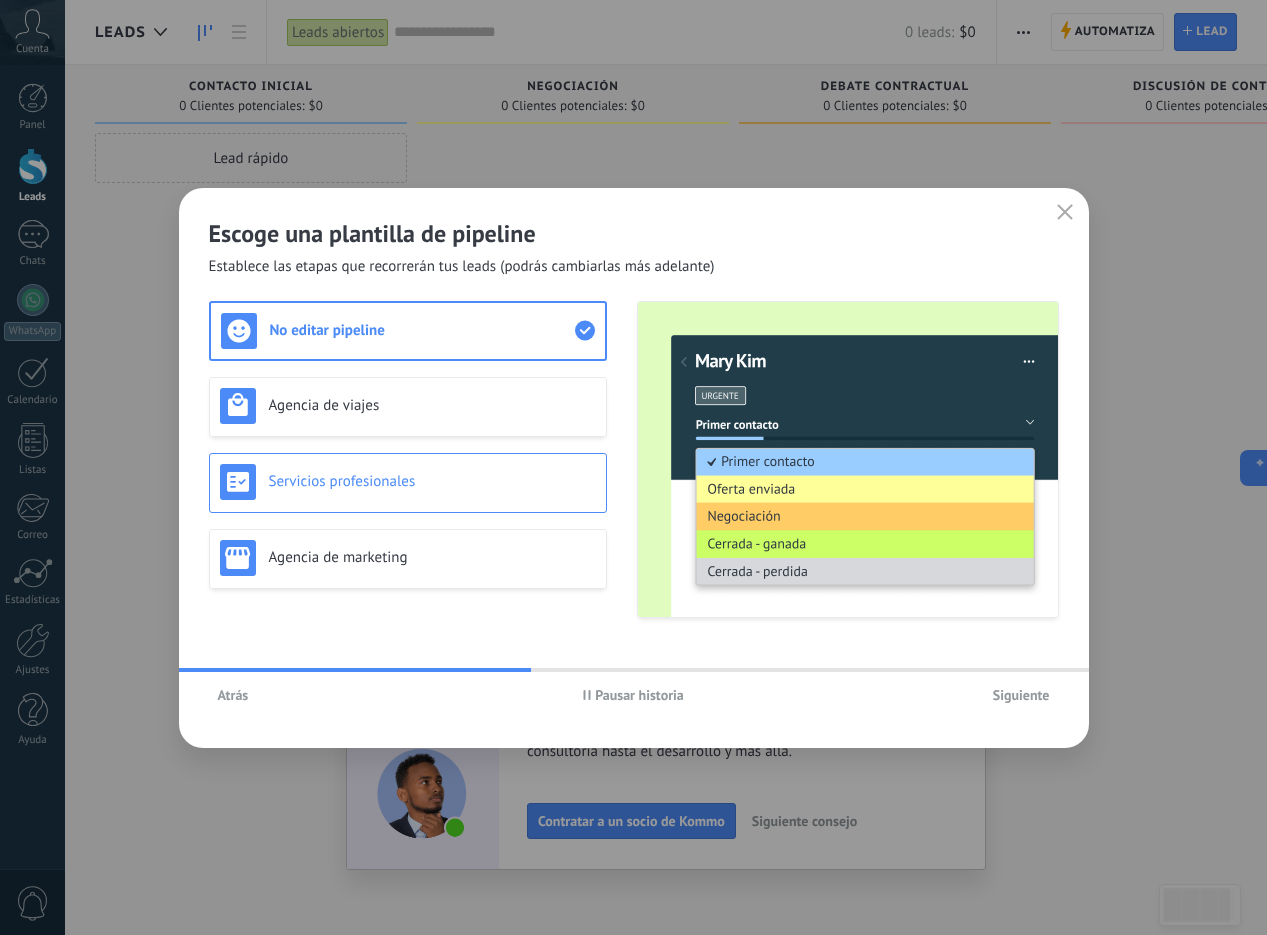 click on "Servicios profesionales" at bounding box center [408, 482] 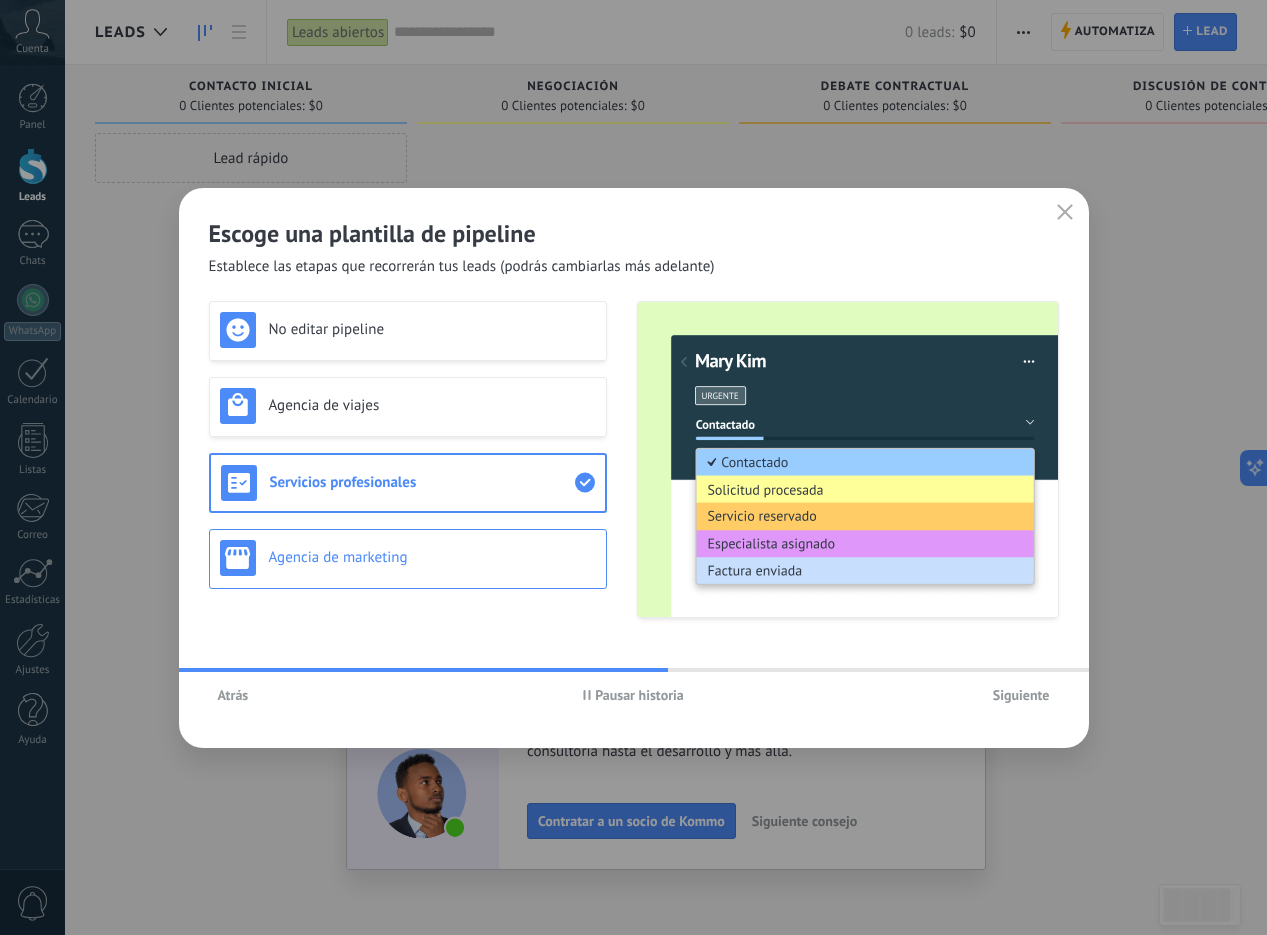 click on "Agencia de marketing" at bounding box center (408, 558) 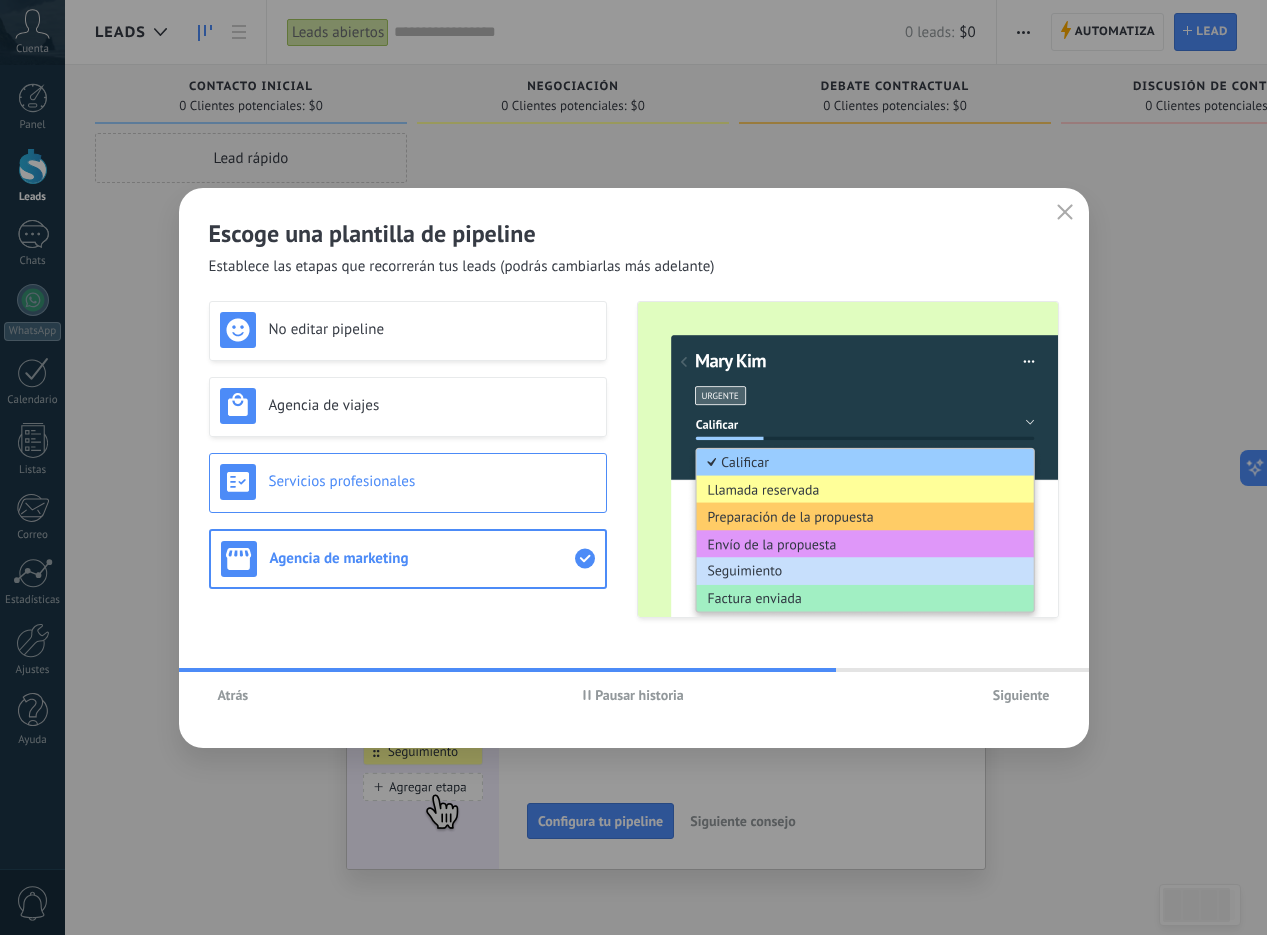 click on "Servicios profesionales" at bounding box center (432, 481) 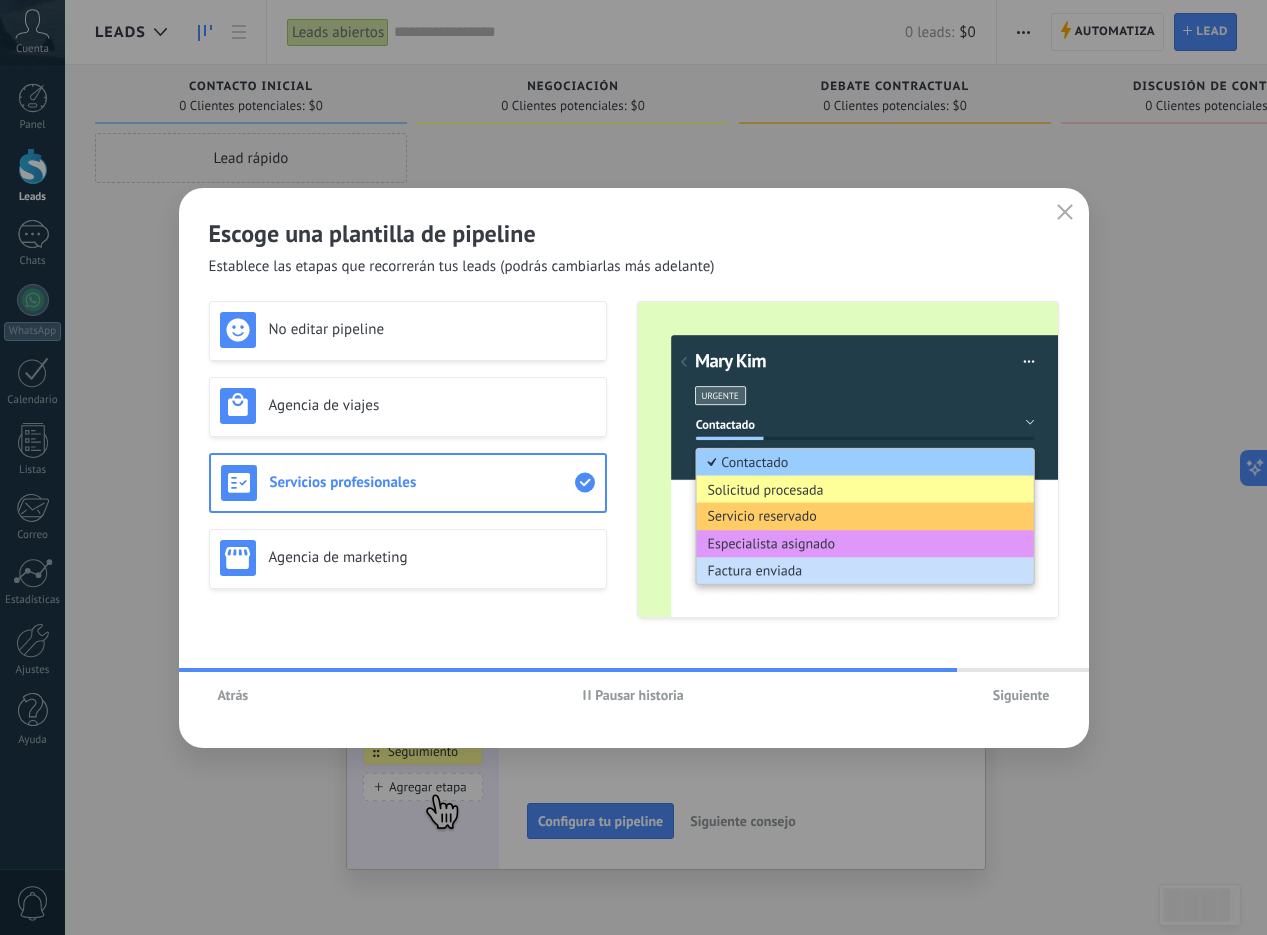 click on "Siguiente" at bounding box center [1021, 695] 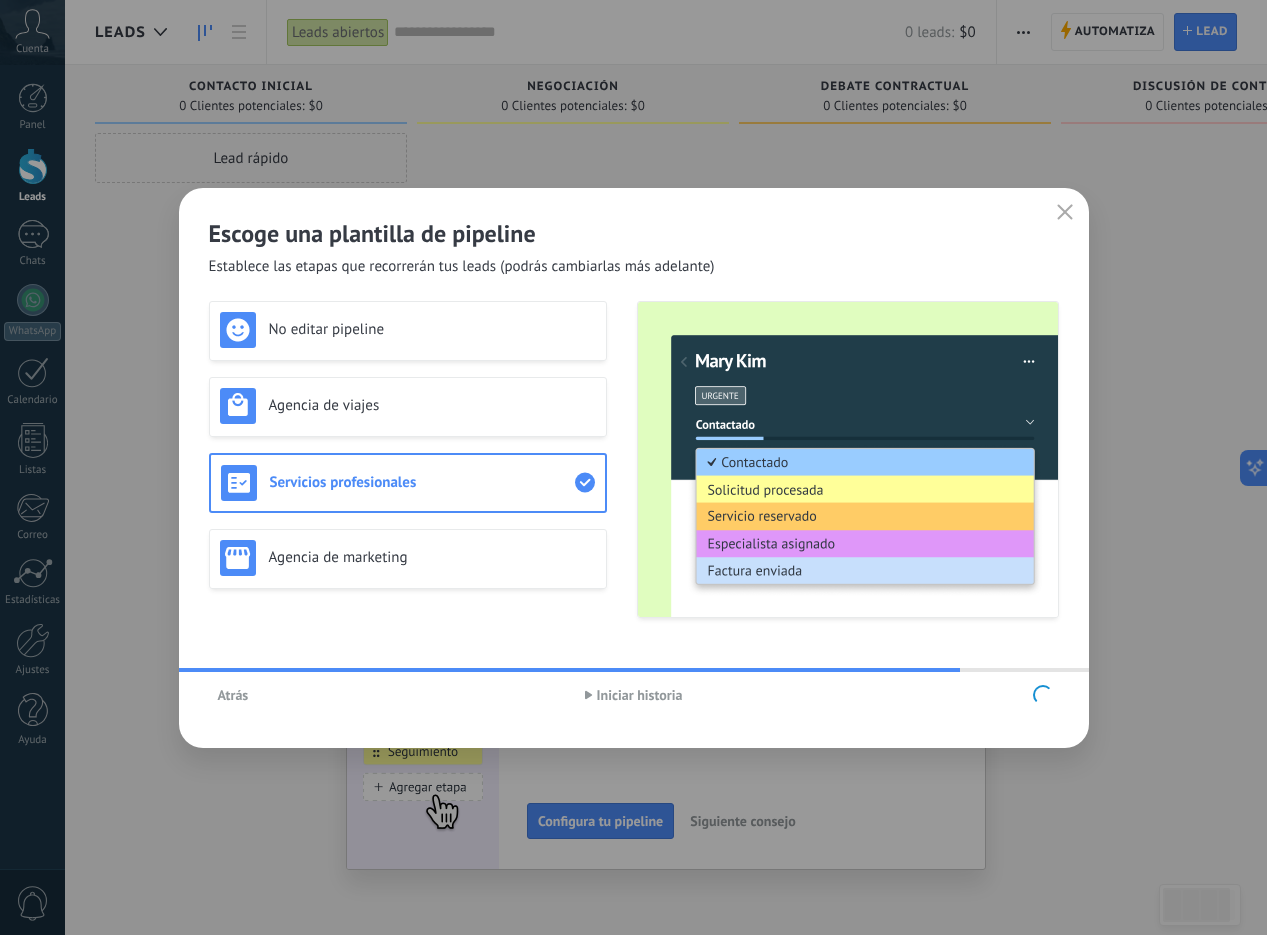 click at bounding box center (916, 695) 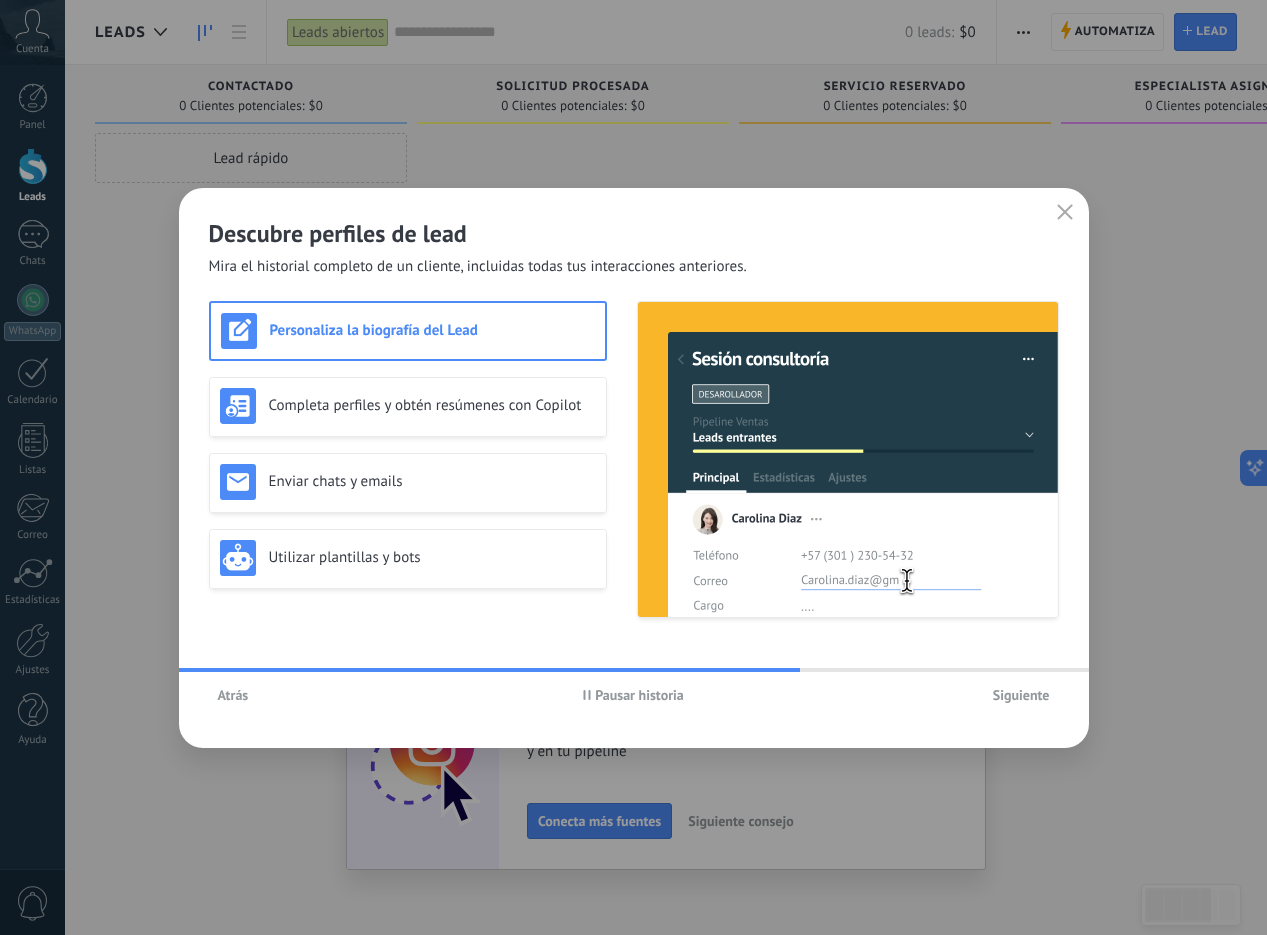click on "Siguiente" at bounding box center (1021, 695) 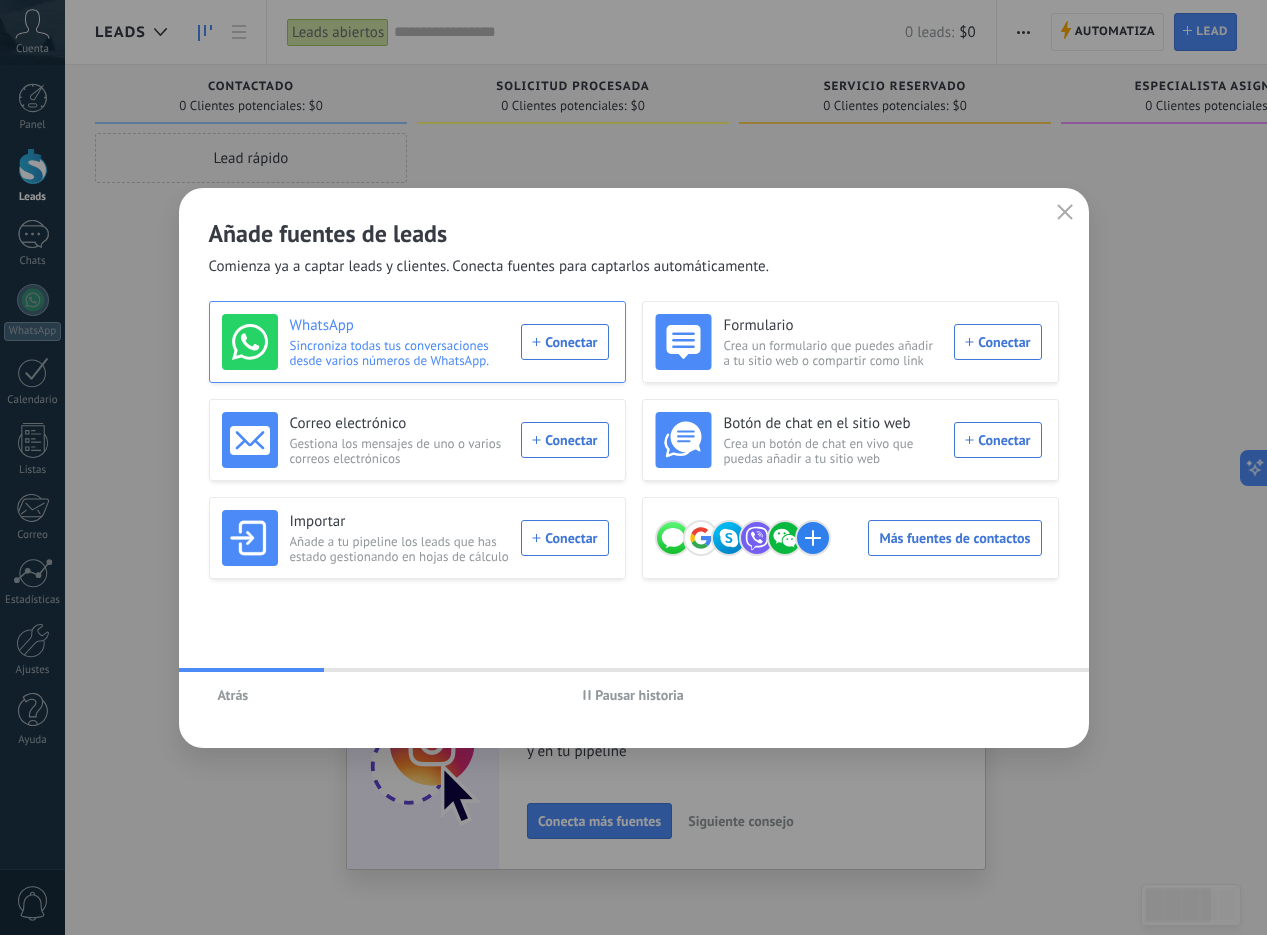 click on "WhatsApp Sincroniza todas tus conversaciones desde varios números de WhatsApp. Conectar" at bounding box center (415, 342) 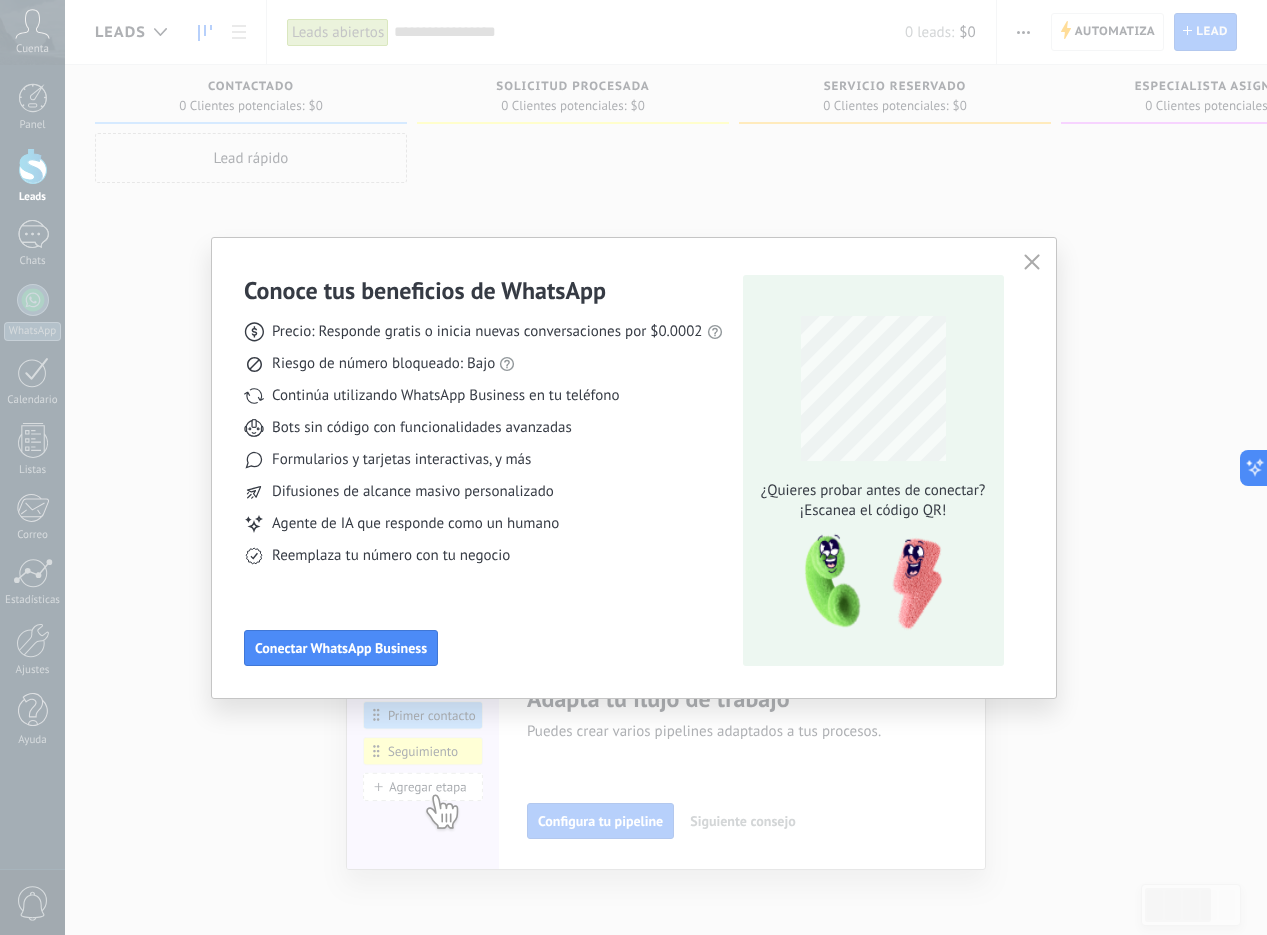 click 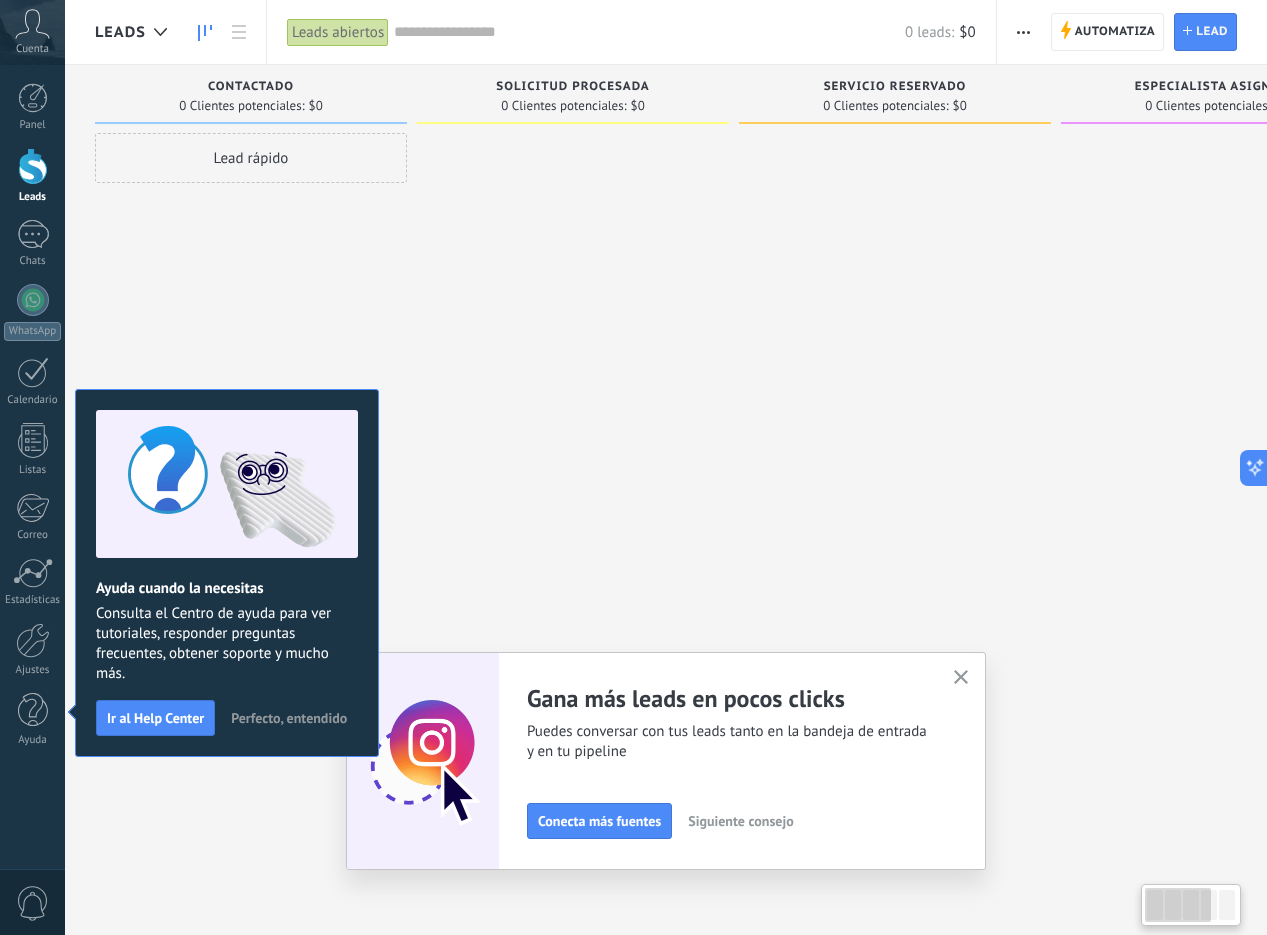 click at bounding box center [573, 470] 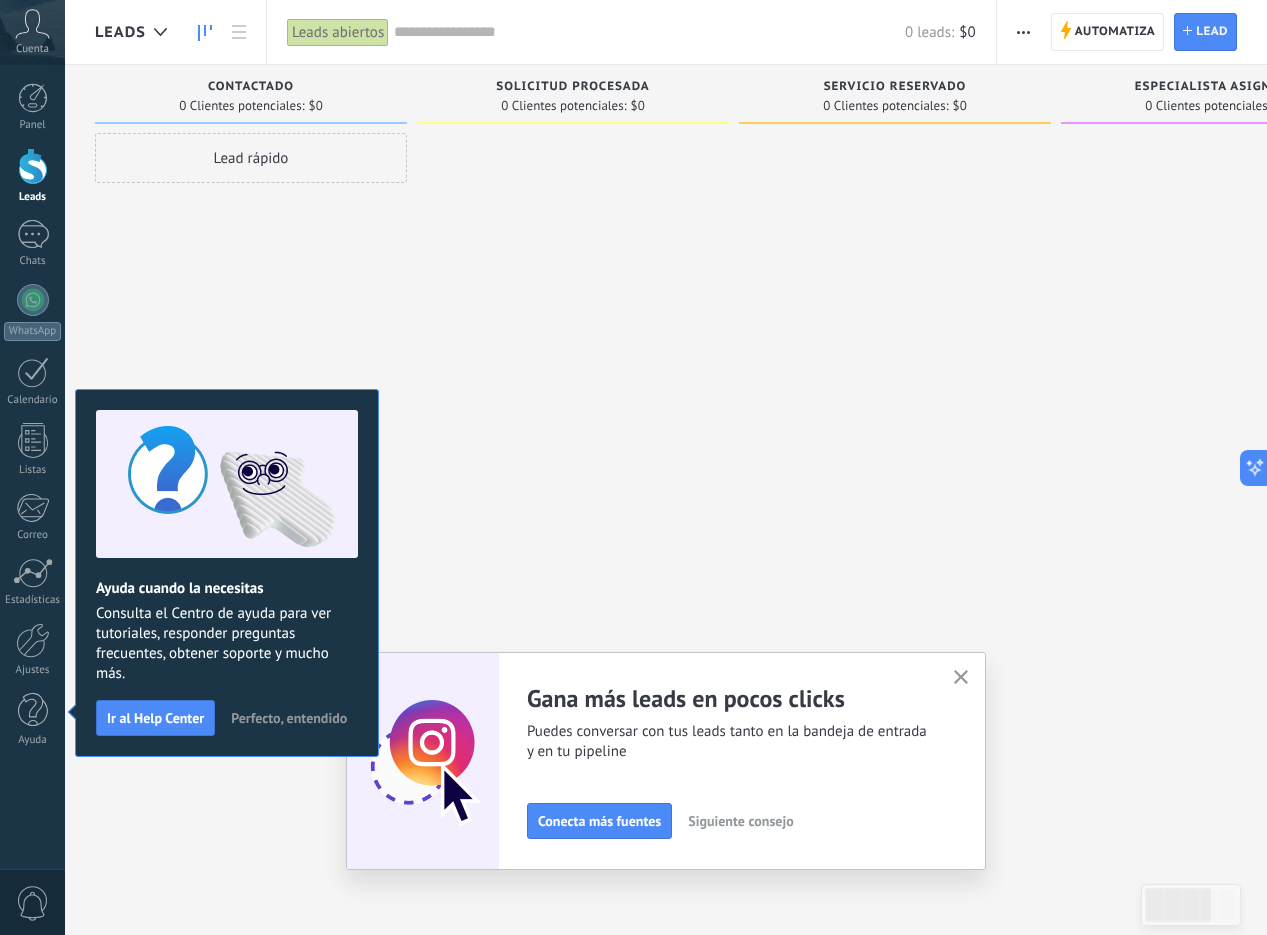 click at bounding box center [573, 470] 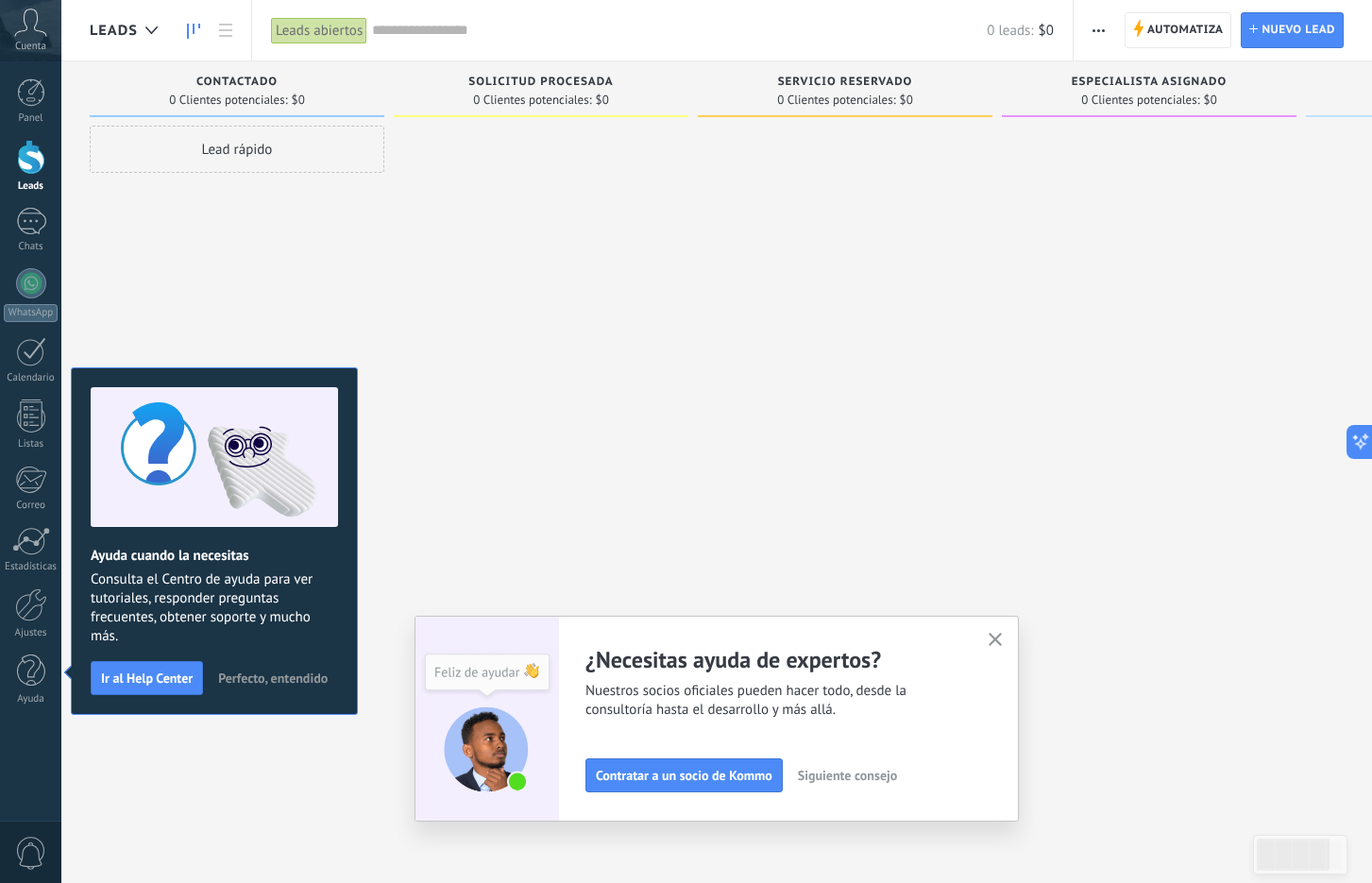 click 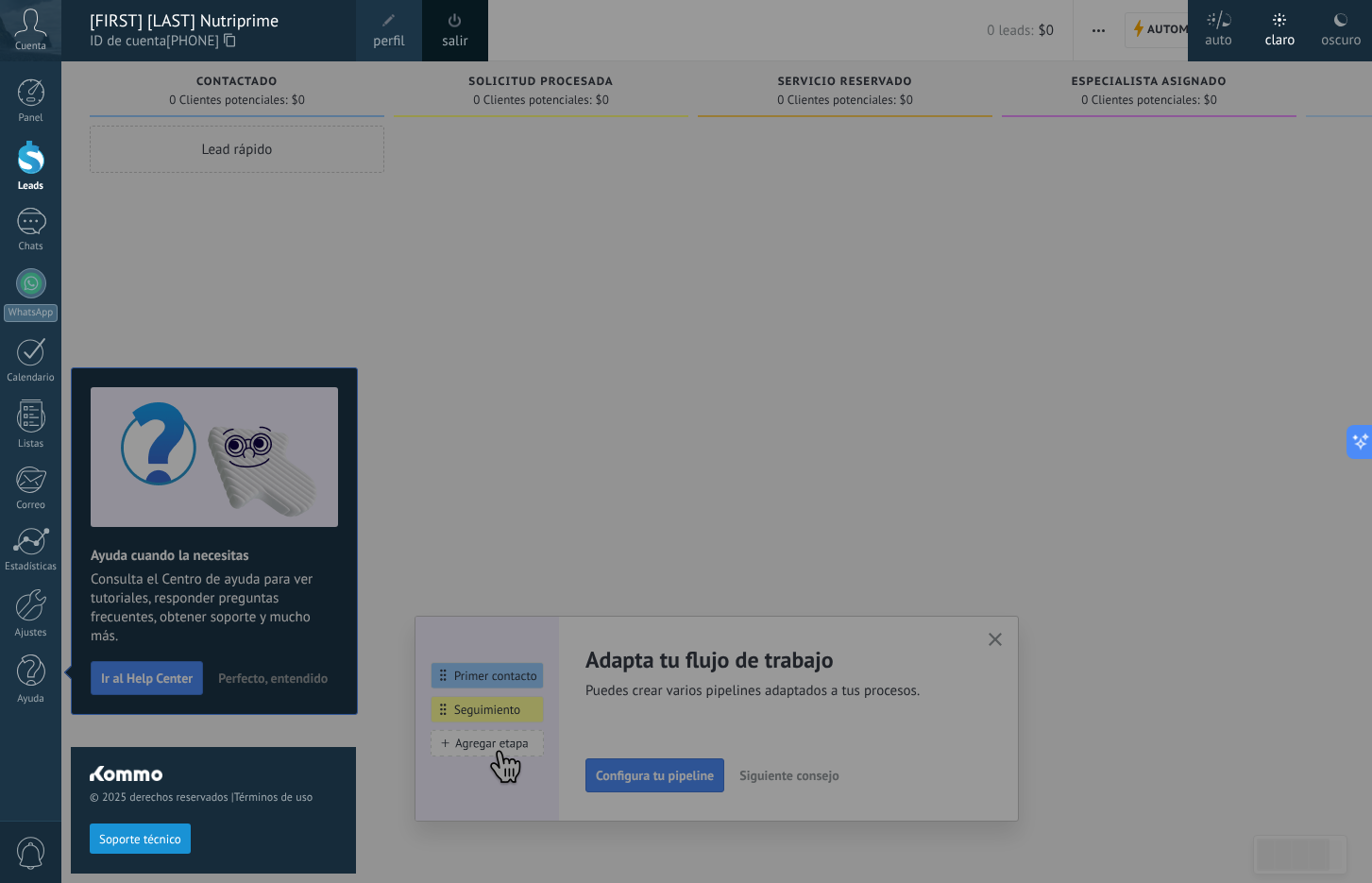 click on "[FIRST] [LAST] Nutriprime" at bounding box center [213, 21] 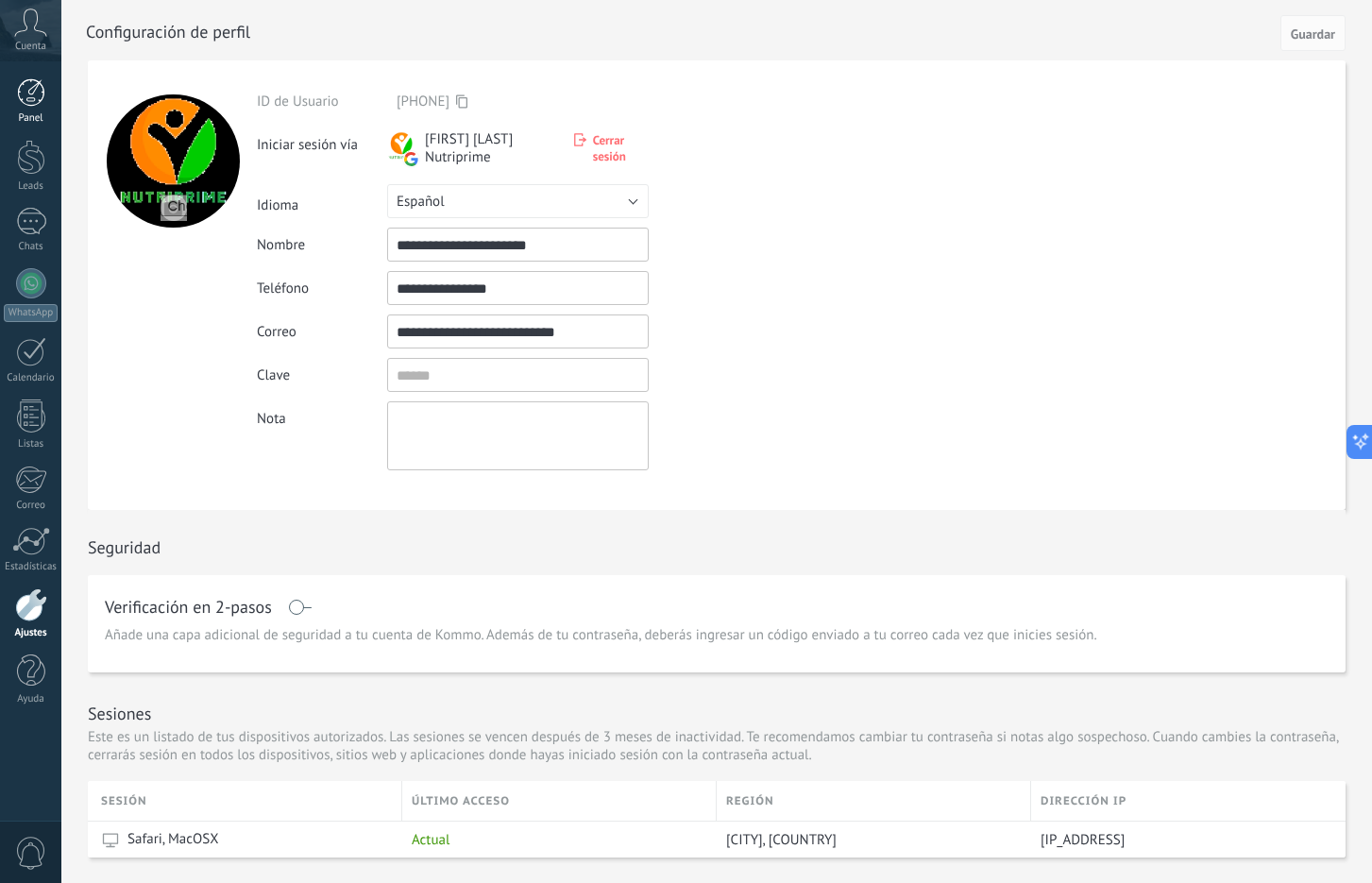 click at bounding box center [31, 93] 